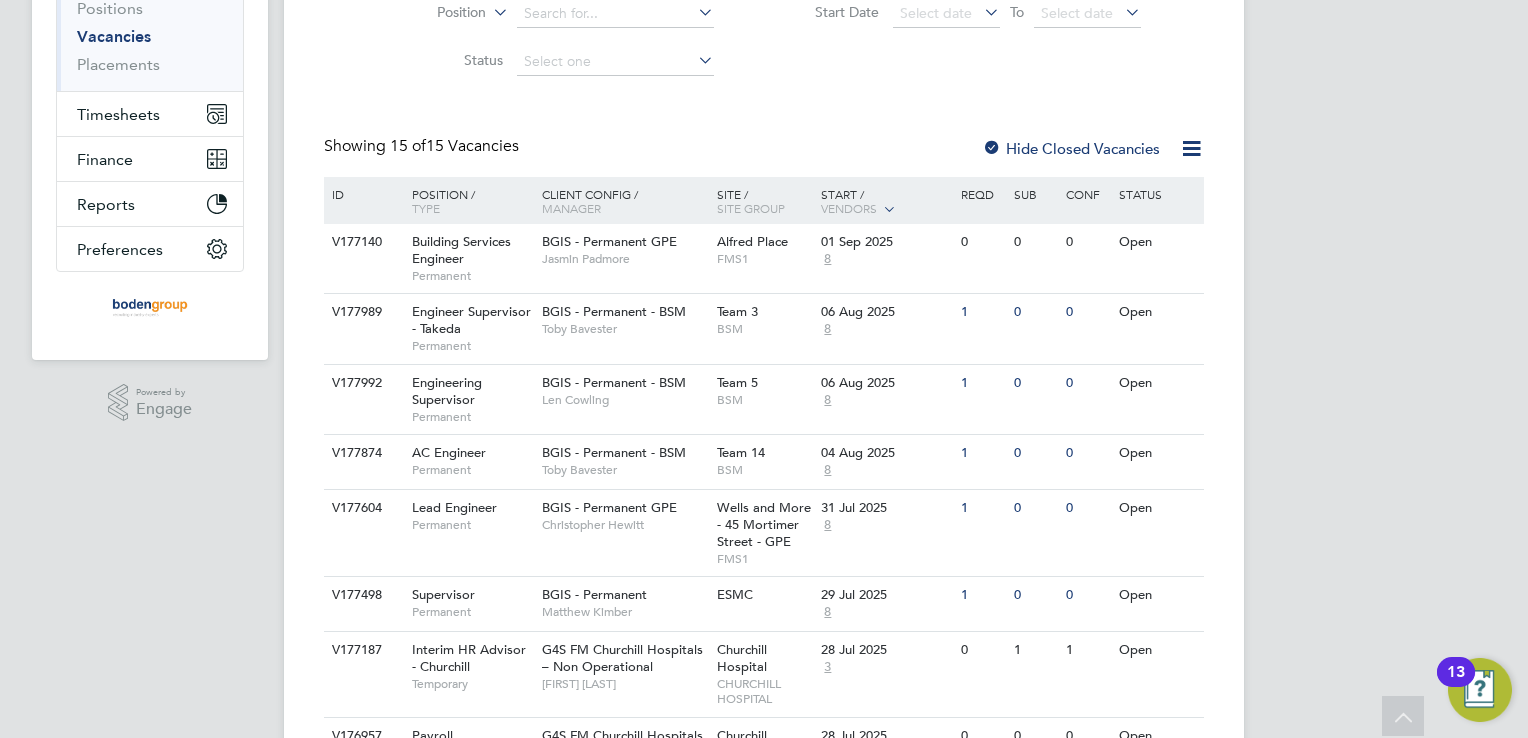 scroll, scrollTop: 400, scrollLeft: 0, axis: vertical 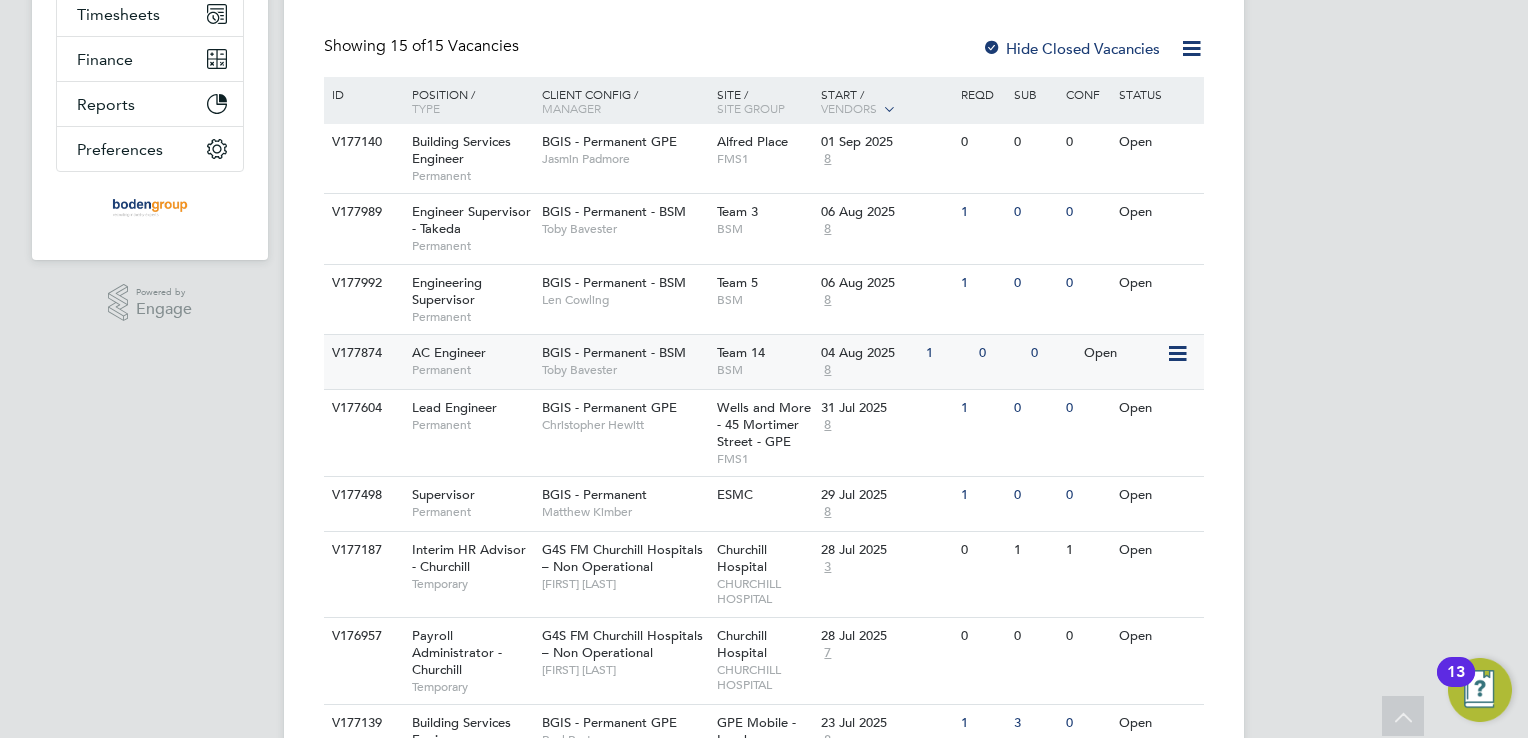 click on "Toby Bavester" 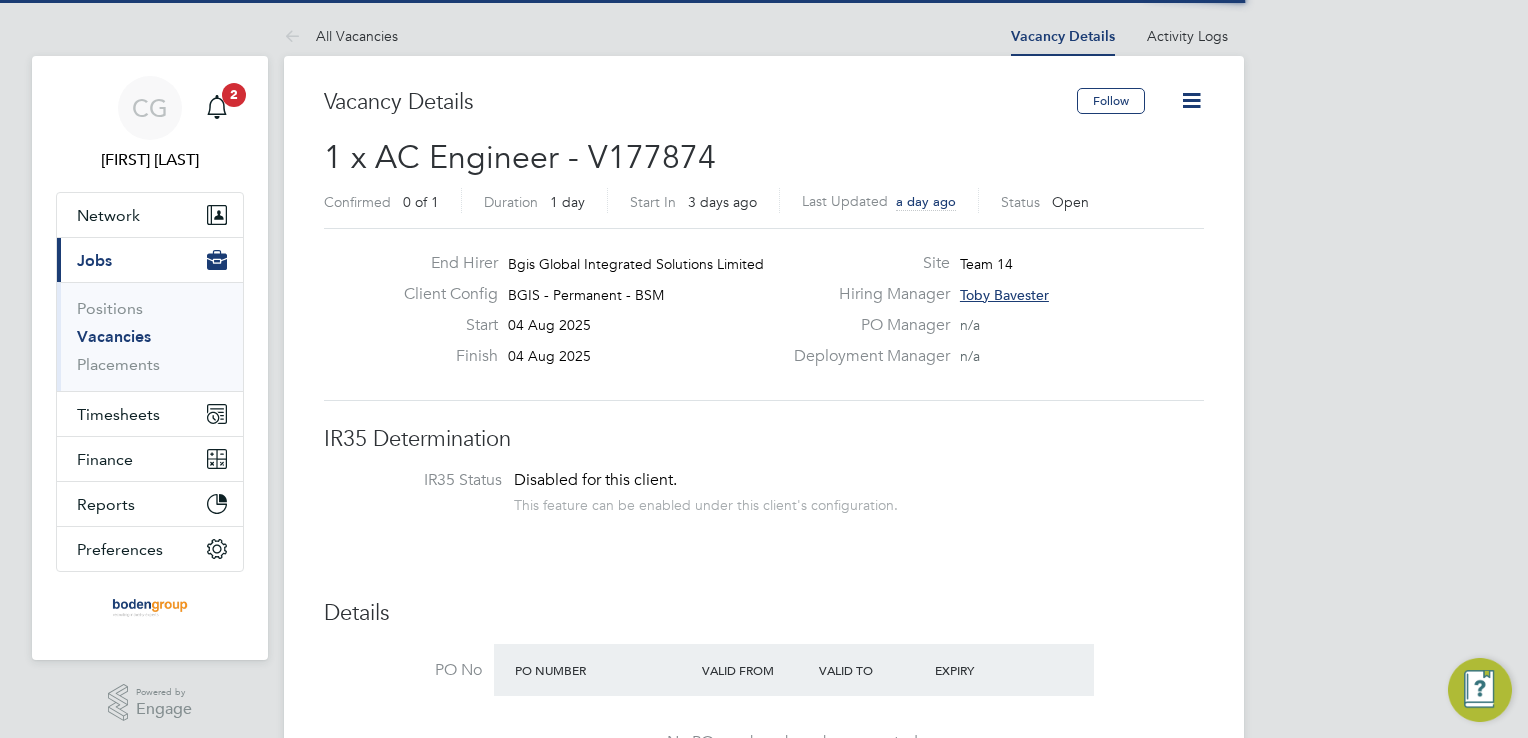 scroll, scrollTop: 0, scrollLeft: 0, axis: both 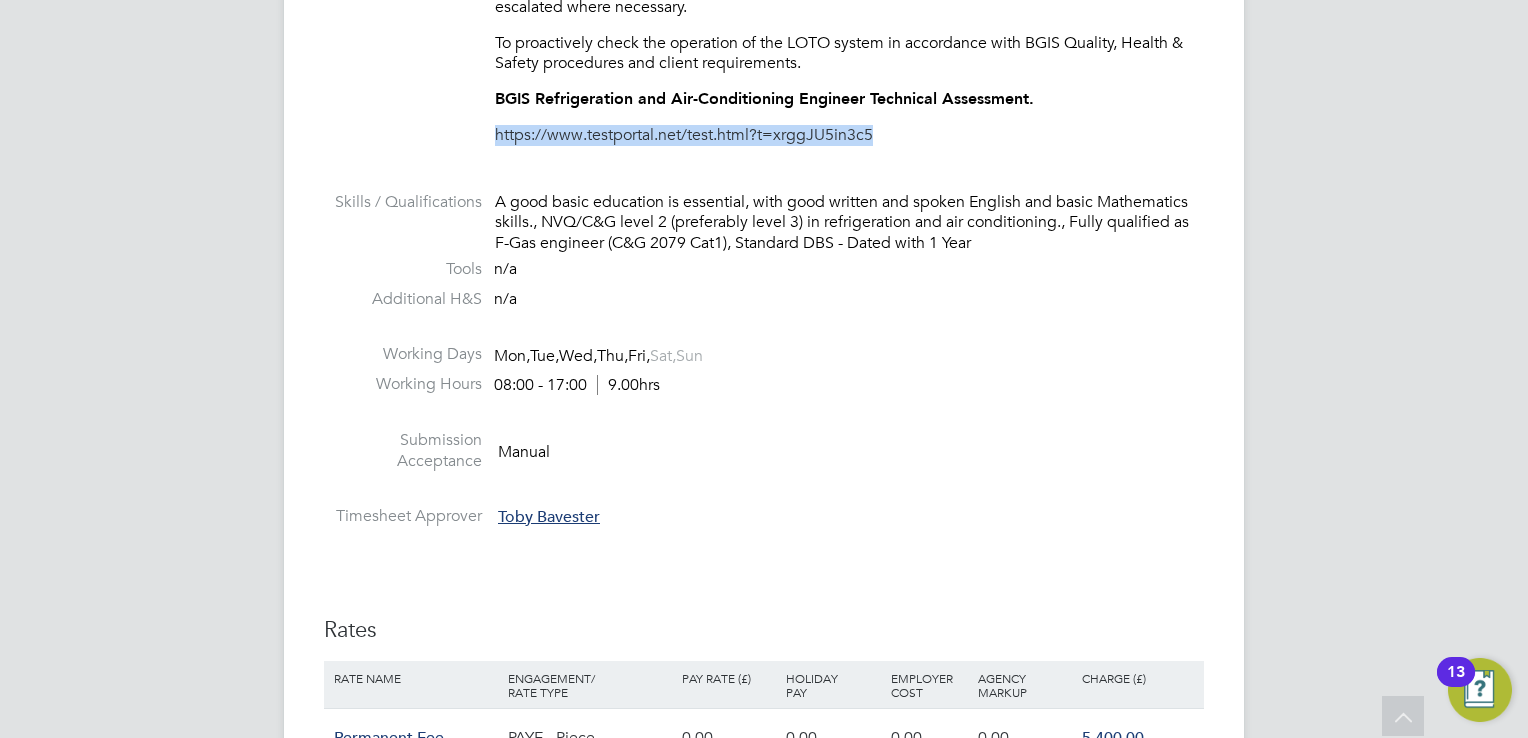 drag, startPoint x: 879, startPoint y: 128, endPoint x: 471, endPoint y: 134, distance: 408.04413 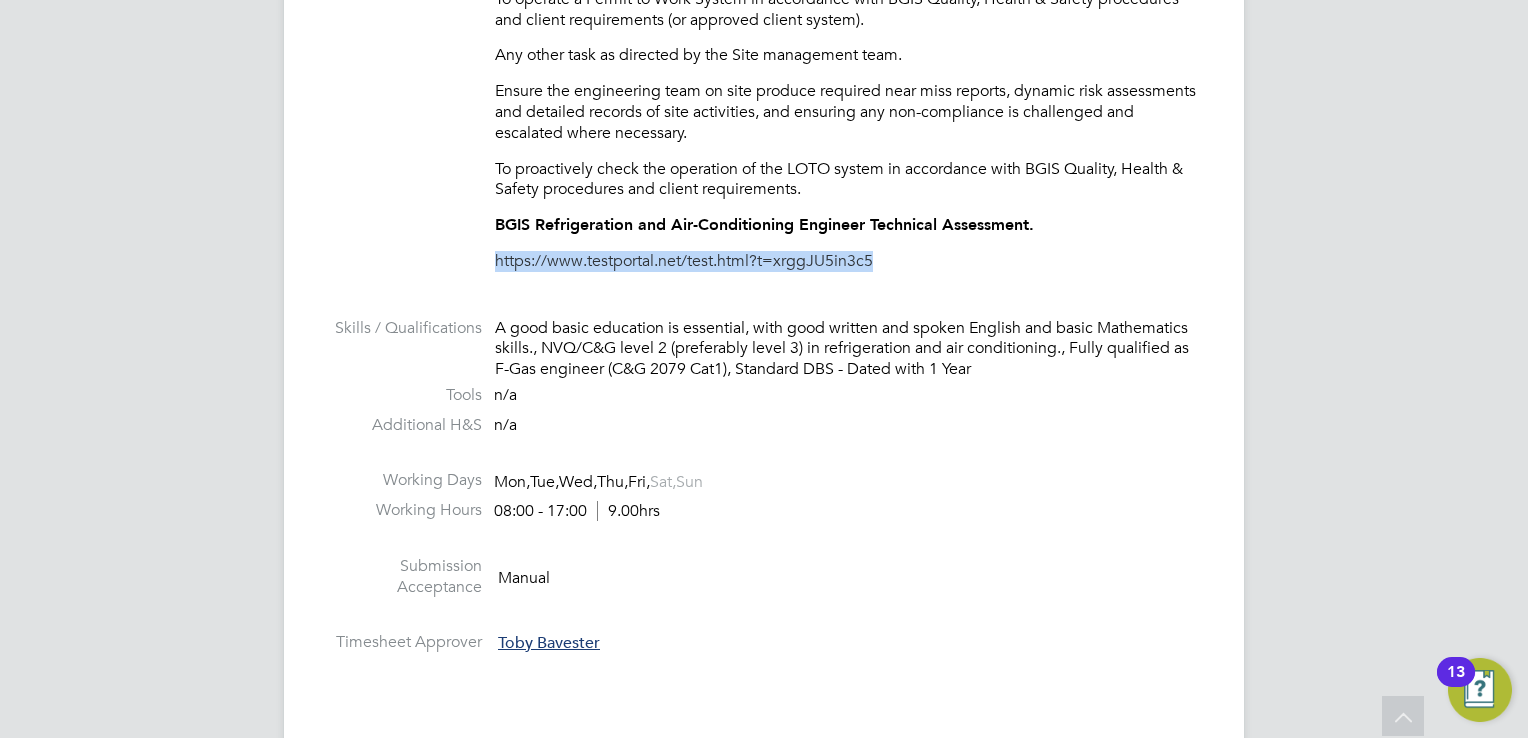 scroll, scrollTop: 1700, scrollLeft: 0, axis: vertical 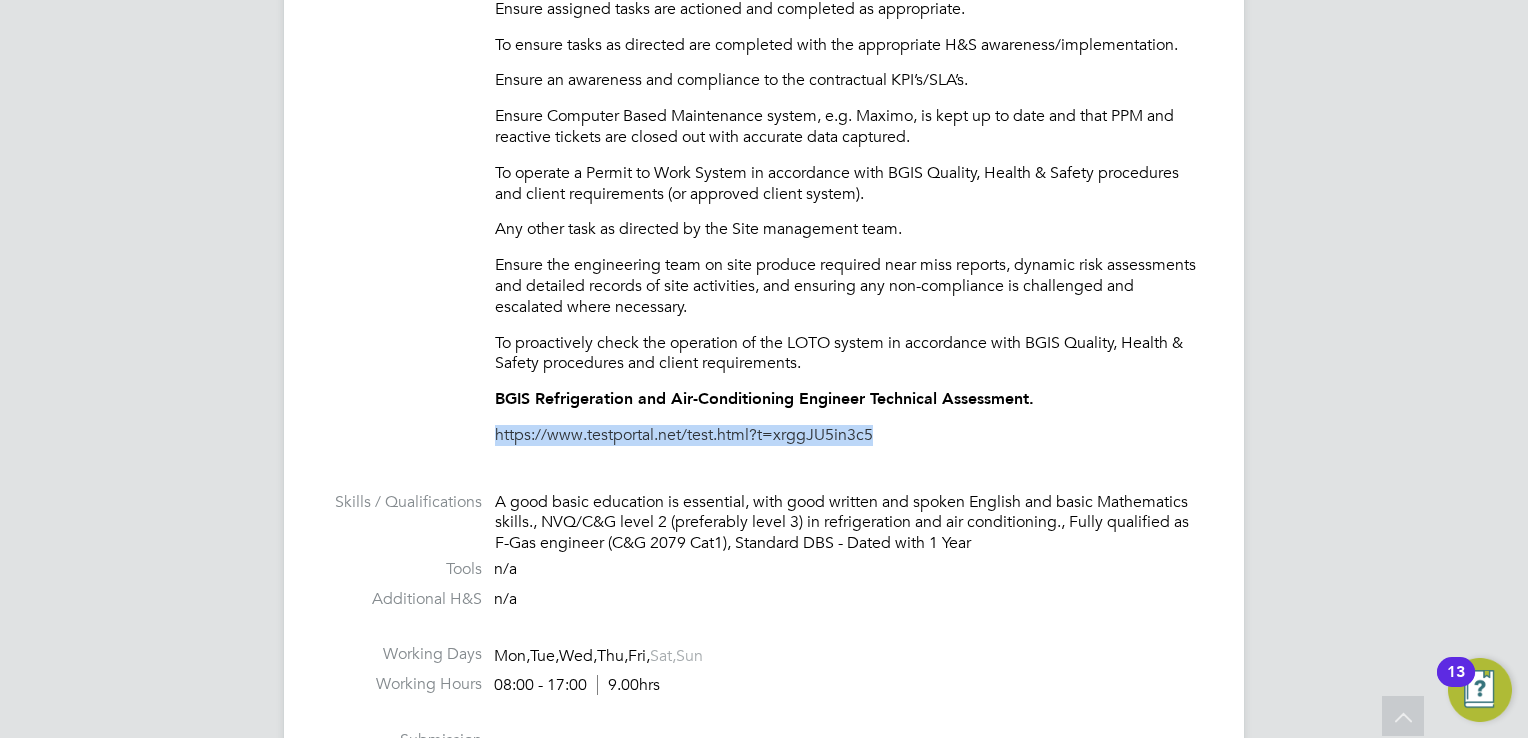click on "BGIS Refrigeration and Air-Conditioning Engineer Technical Assessment." 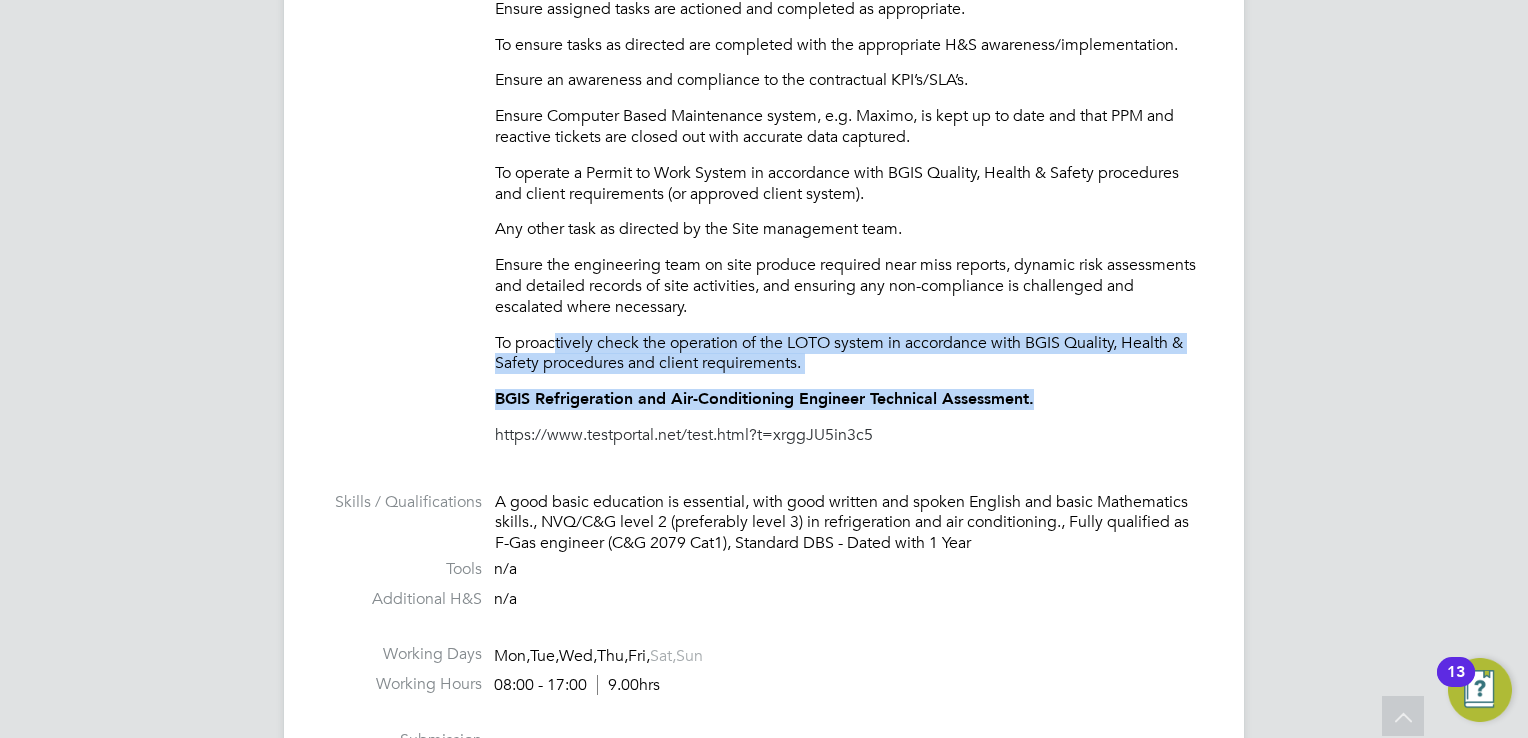 drag, startPoint x: 1048, startPoint y: 401, endPoint x: 554, endPoint y: 336, distance: 498.25797 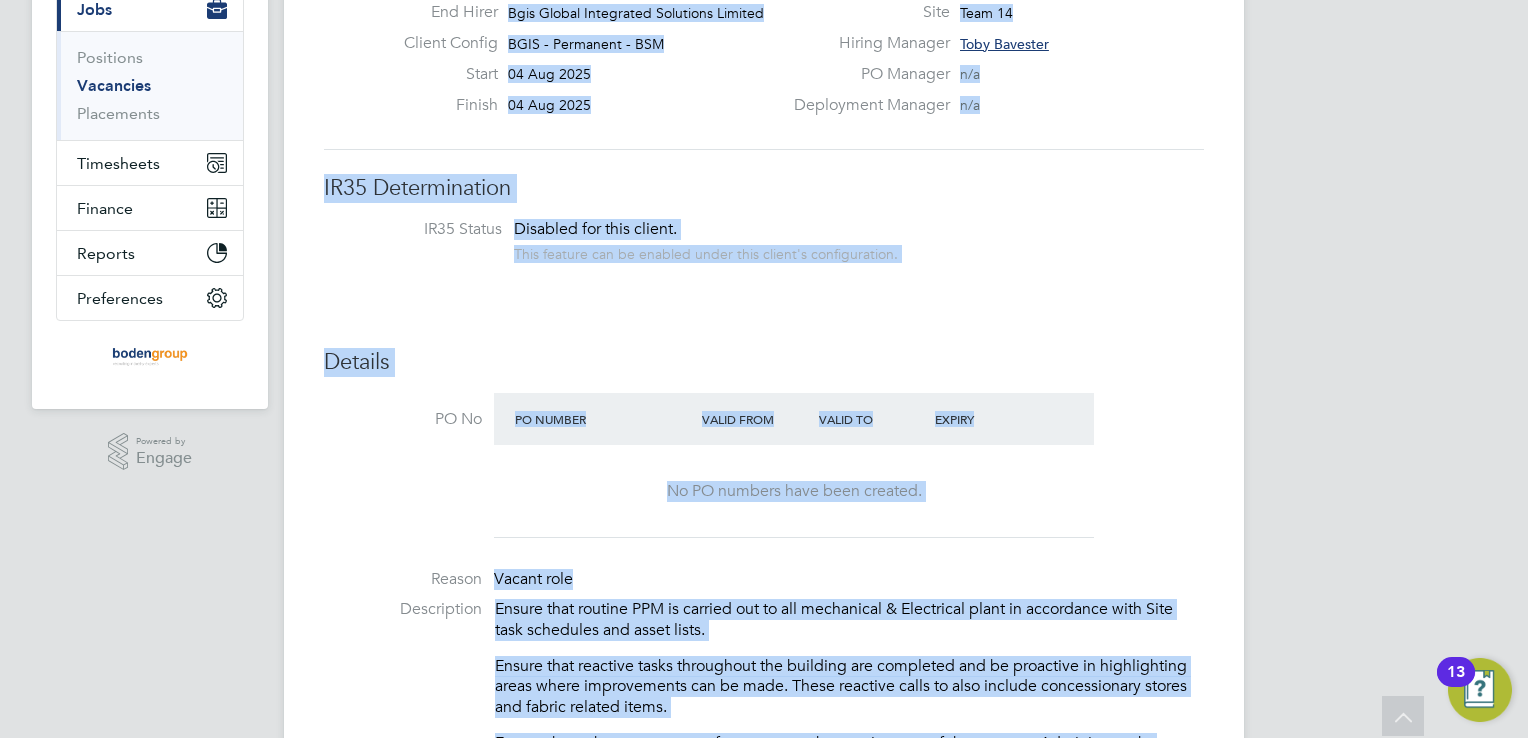 scroll, scrollTop: 196, scrollLeft: 0, axis: vertical 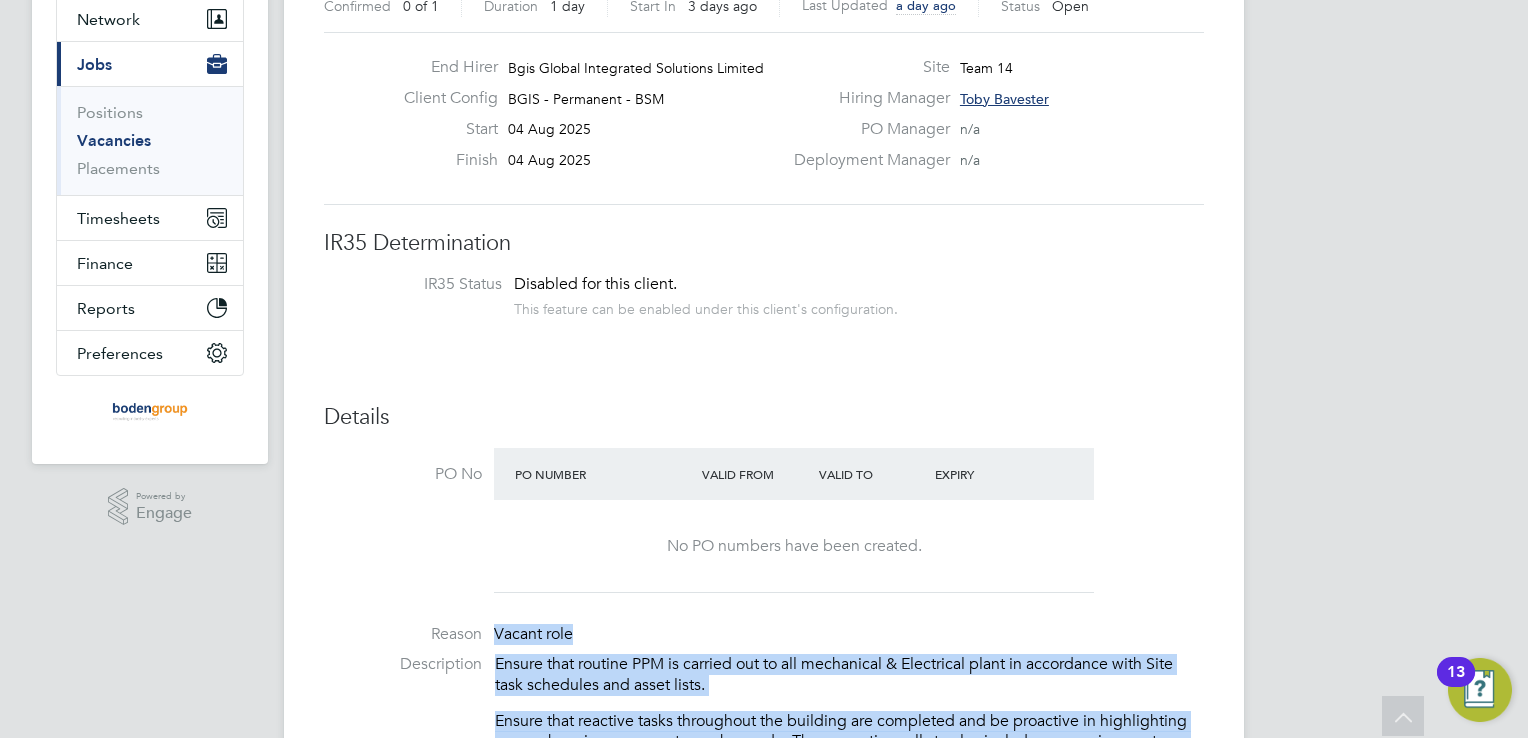 drag, startPoint x: 816, startPoint y: 363, endPoint x: 498, endPoint y: 618, distance: 407.6138 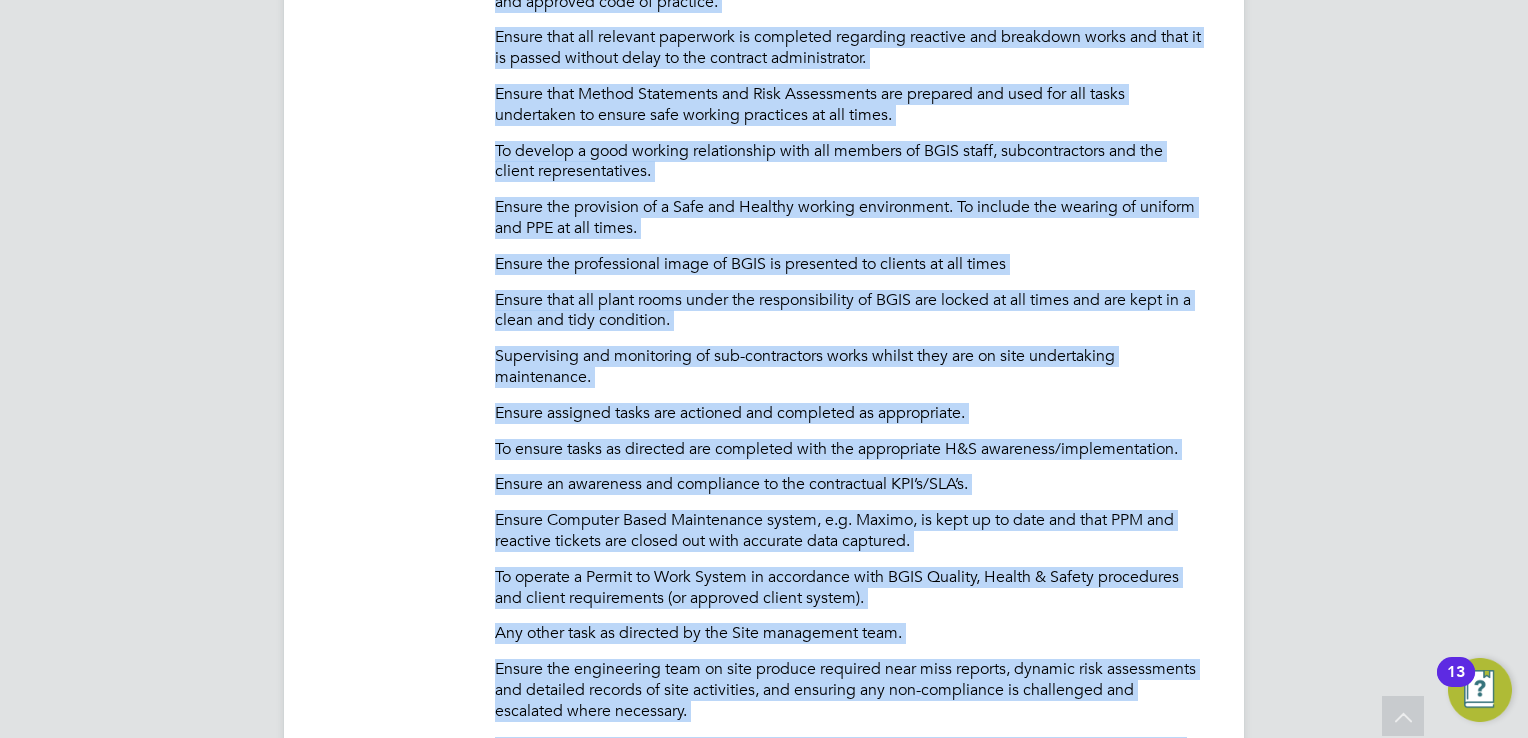 click on "Ensure that routine PPM is carried out to all mechanical & Electrical plant in accordance with Site task schedules and asset lists.
Ensure that reactive tasks throughout the building are completed and be proactive in highlighting areas where improvements can be made. These reactive calls to also include concessionary stores and fabric related items.
Ensure that sub-contractors perform to meet the requirement of the contract. Administer sub-contractor work approvals and safe operation while repair or service is carried out on site.
To operate a Permit to Work System in accordance with BGIS Quality, Health & Safety procedures and client requirements.
Ensure that plant faults and defects are swiftly remedied to maintain plant in serviceable order at all times.
Ensure that suitable spares are available to carry out both maintenance and reactive works. To provide parts lists and estimated timescales to carry out remedial works." 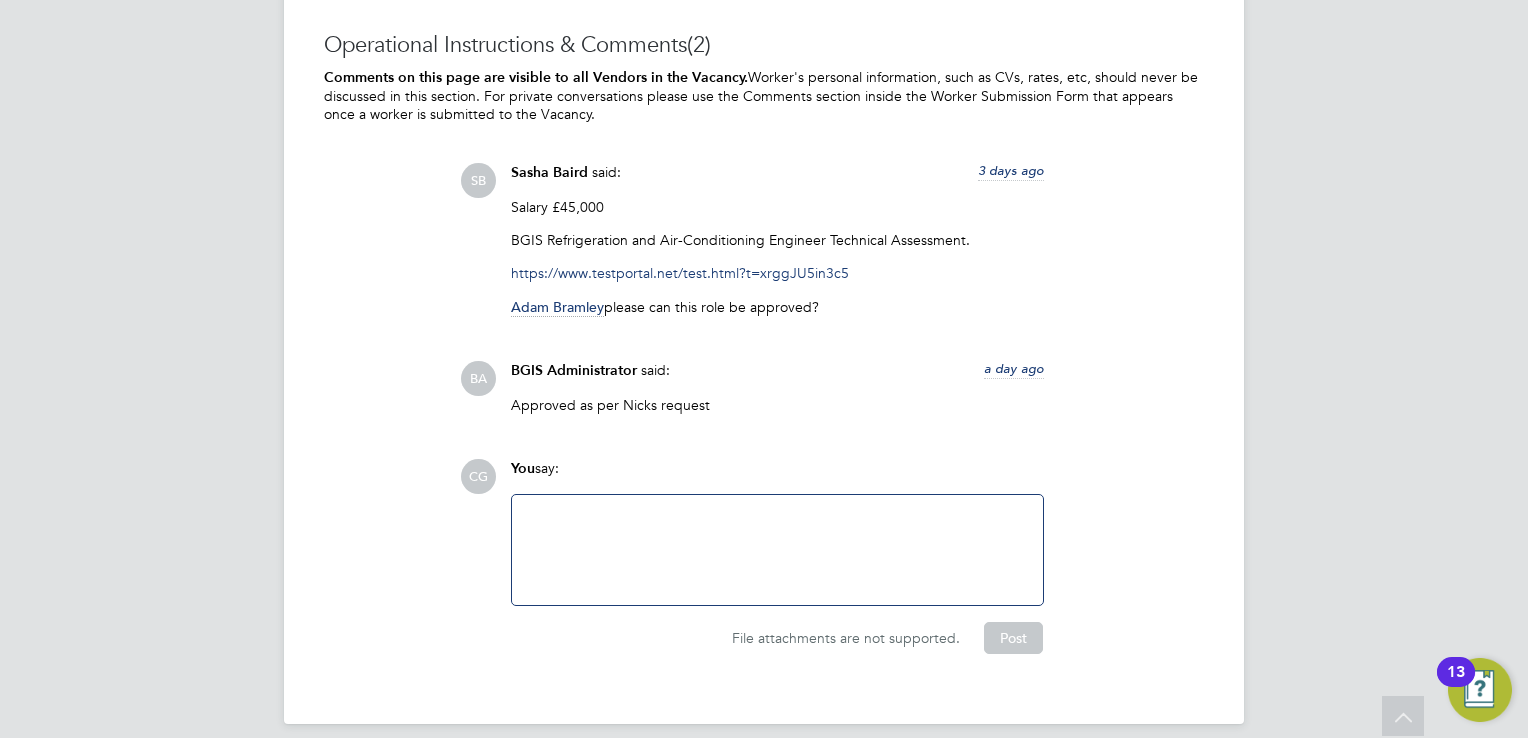 scroll, scrollTop: 3440, scrollLeft: 0, axis: vertical 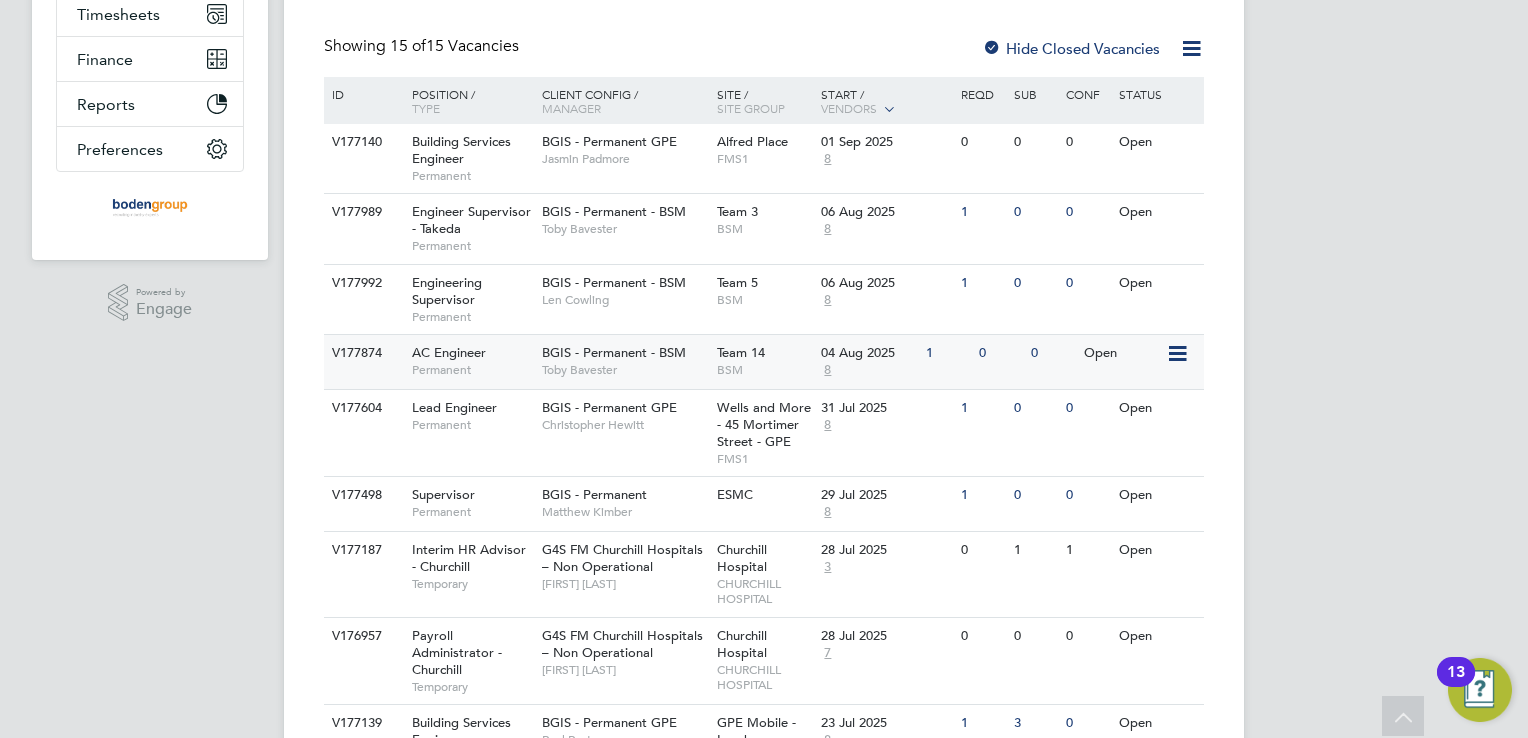 click on "Toby Bavester" 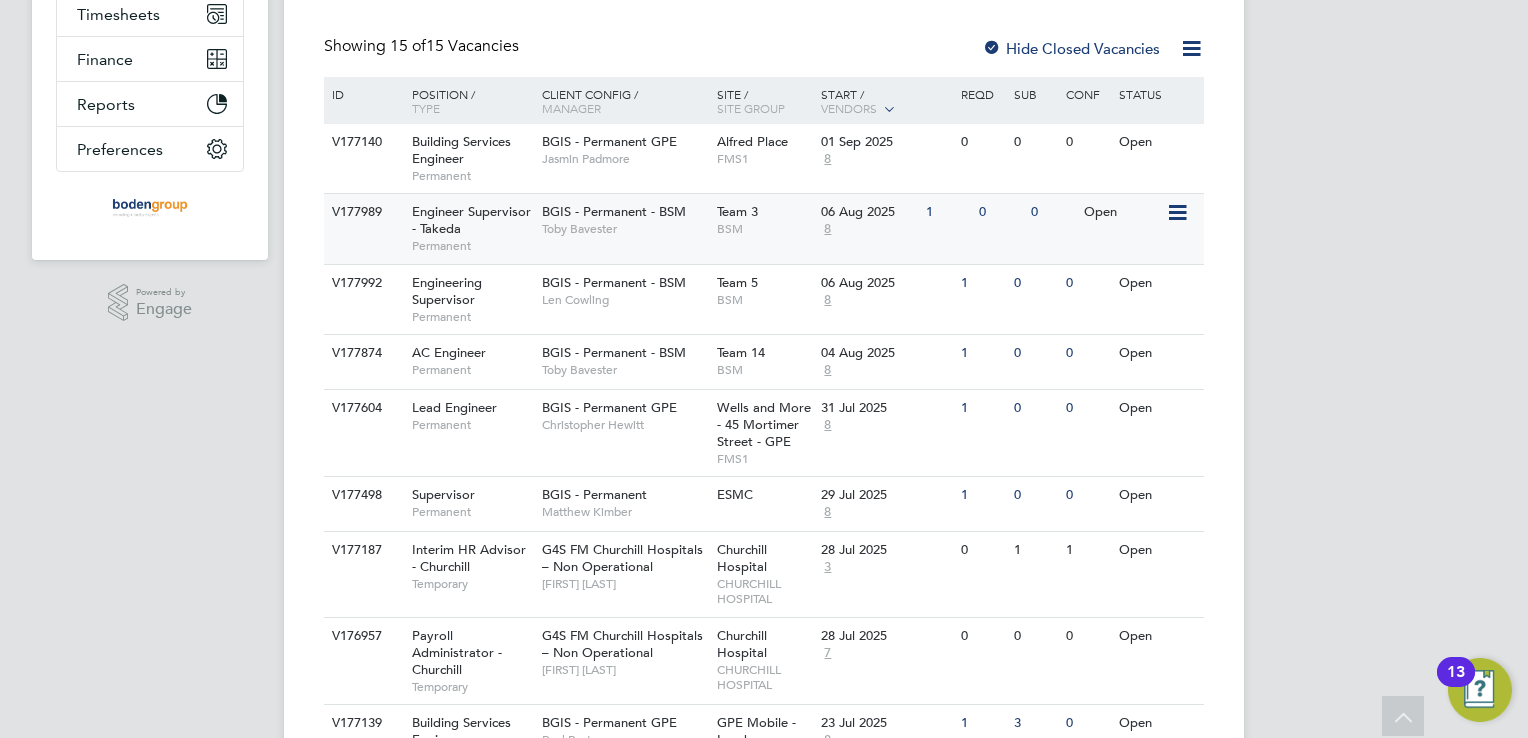 click on "Toby Bavester" 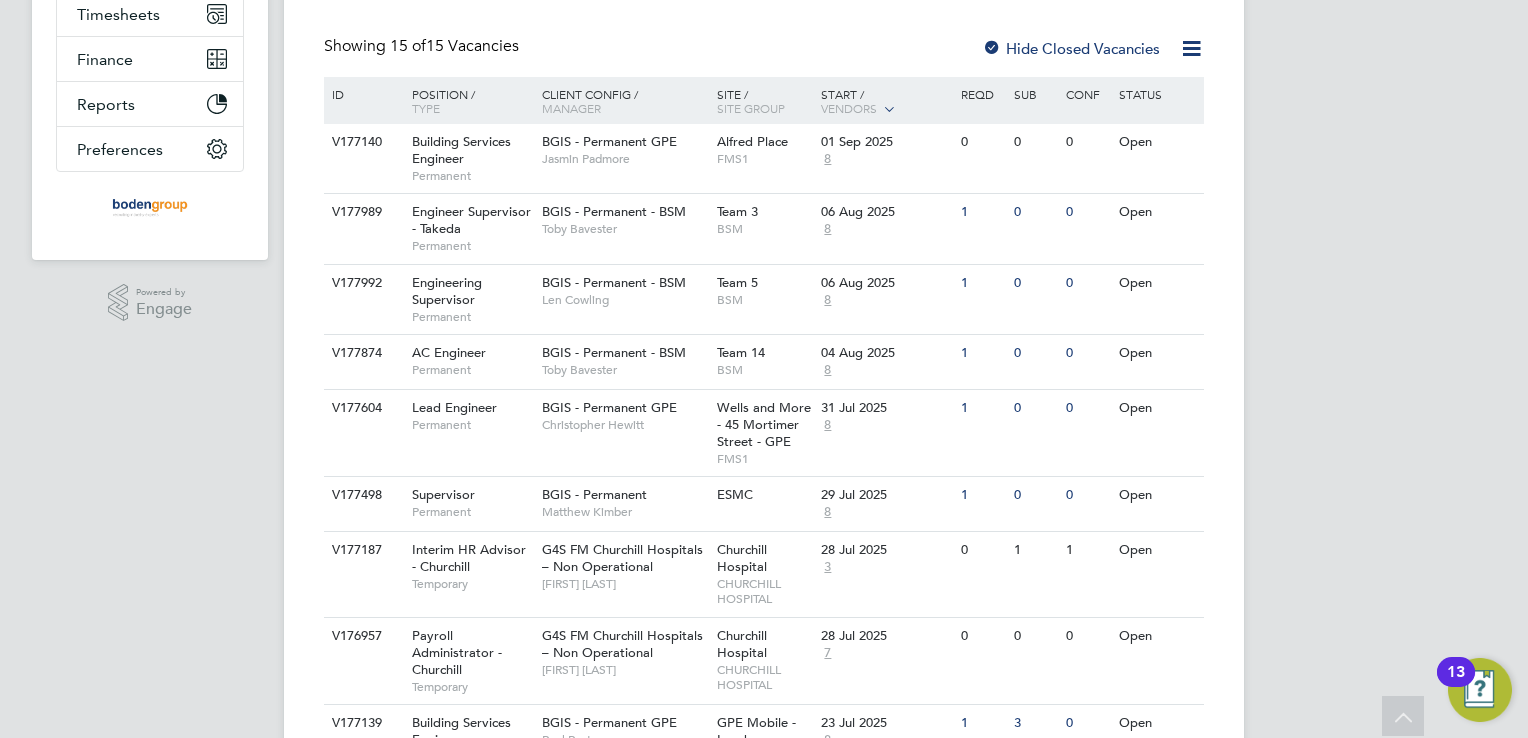 click on "CG   Connor Gwilliam   Notifications
2   Applications:   Network
Team Members   Businesses   Sites   Workers   Contacts   Current page:   Jobs
Positions   Vacancies   Placements   Timesheets
Timesheets   Expenses   Finance
Invoices & Credit Notes   Statements   Payments   Reports
Margin Report   Report Downloads   Preferences
My Business   Branding   Doc. Requirements   VMS Configurations   Notifications   Activity Logs
.st0{fill:#C0C1C2;}
Powered by Engage Vacancies New Vacancy Vacancies I follow All Vacancies Client Config     Site     Position     Status   Hiring Manager     Vendor   Start Date
Select date
To
Select date
Showing   15 of  15 Vacancies Hide Closed Vacancies ID  Position / Type   Manager   Sub" at bounding box center [764, 492] 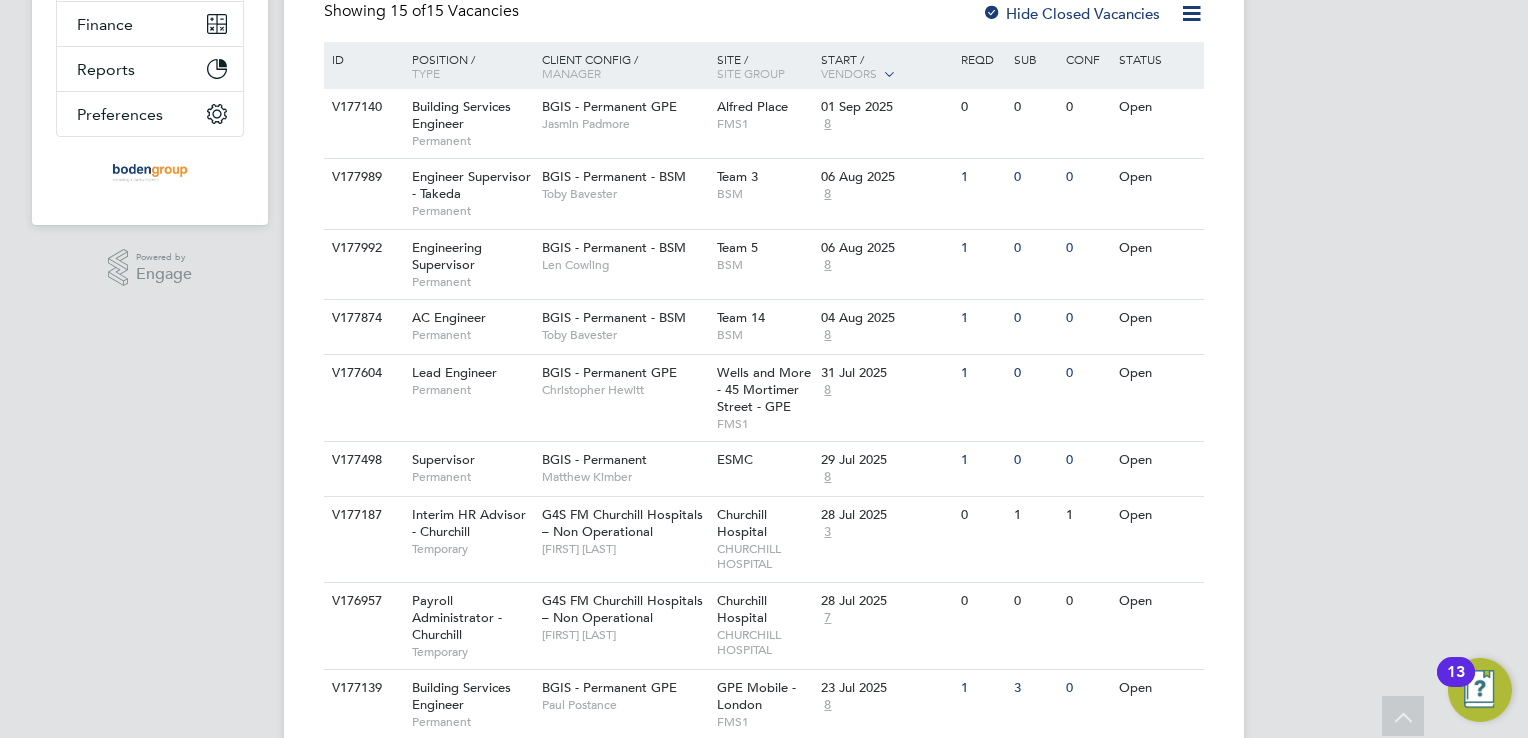 scroll, scrollTop: 400, scrollLeft: 0, axis: vertical 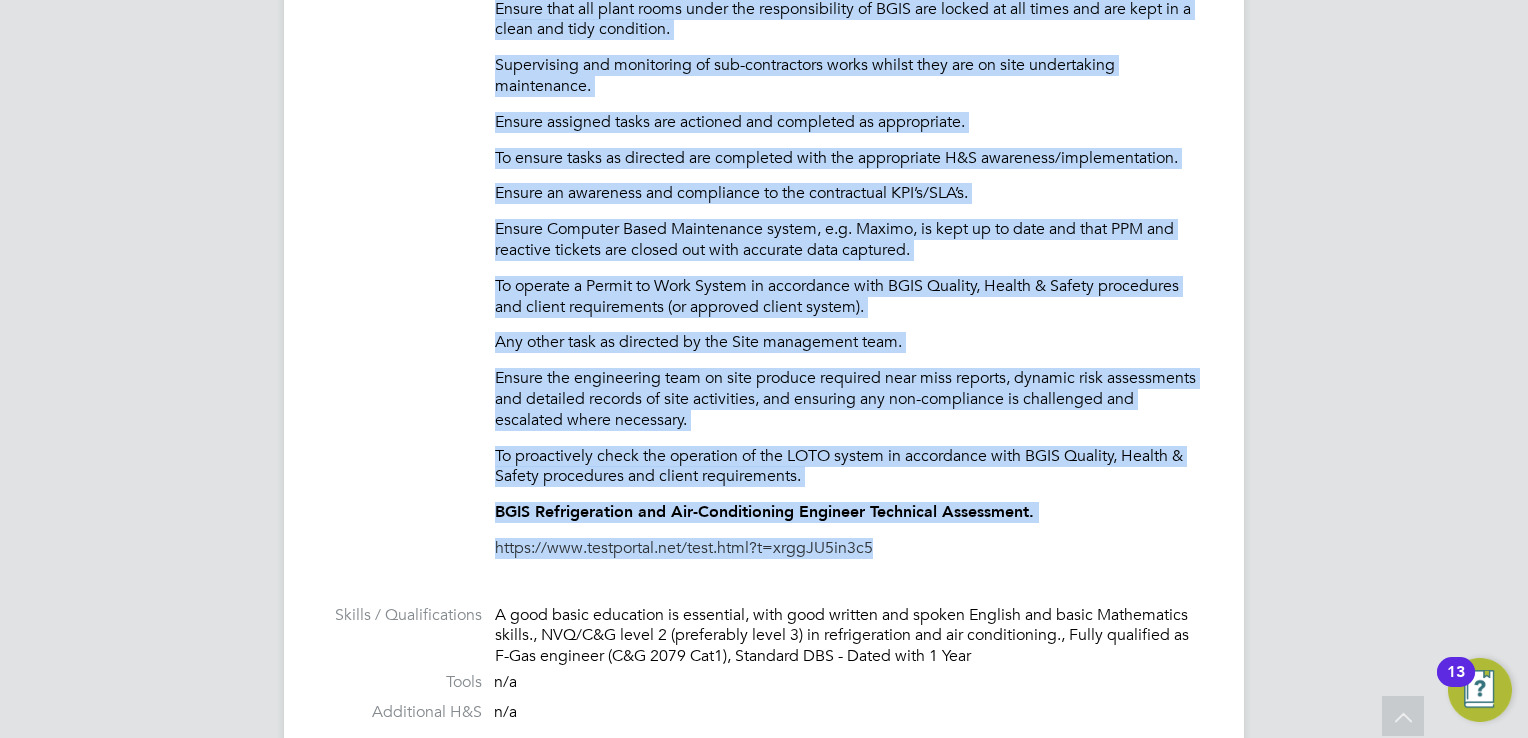 drag, startPoint x: 496, startPoint y: 262, endPoint x: 914, endPoint y: 538, distance: 500.8992 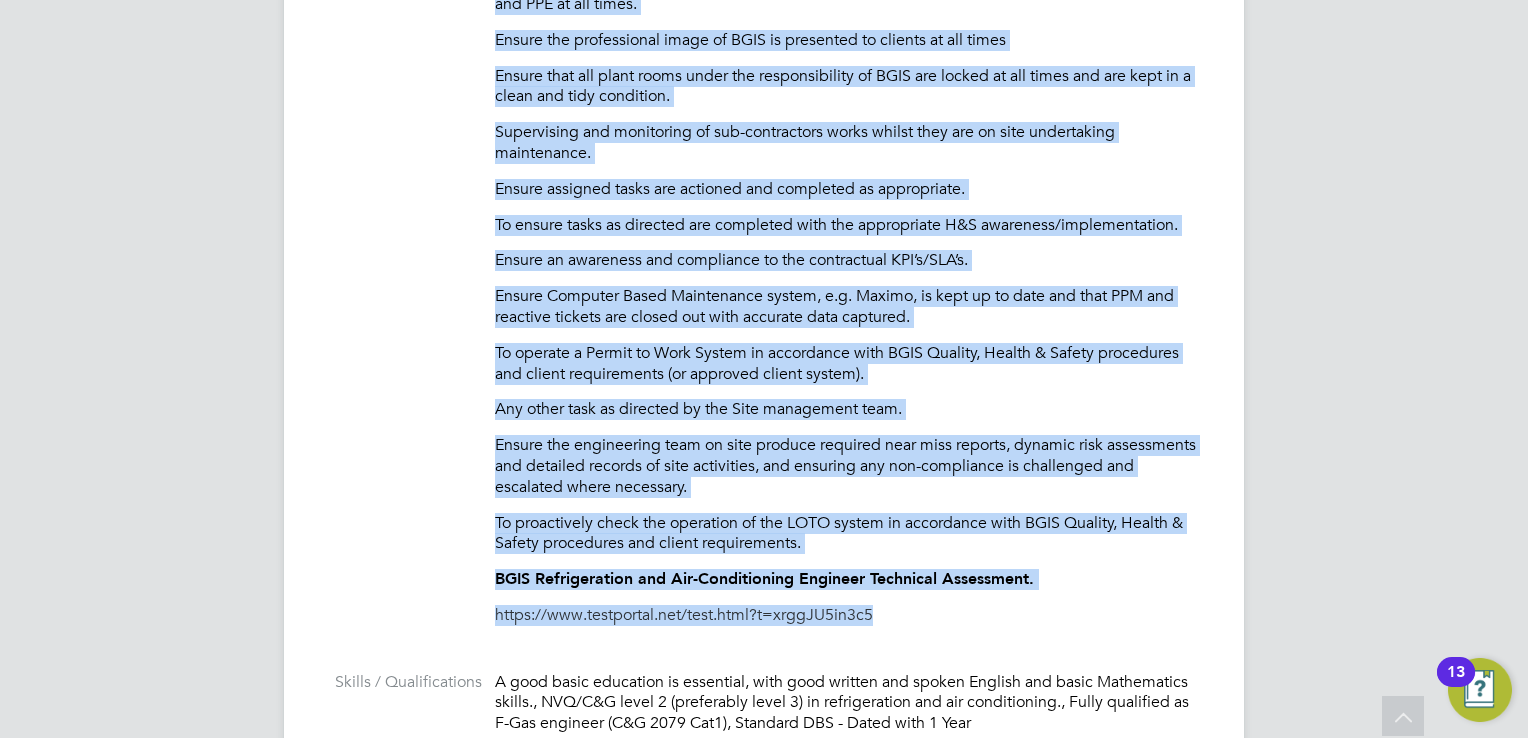 scroll, scrollTop: 1487, scrollLeft: 0, axis: vertical 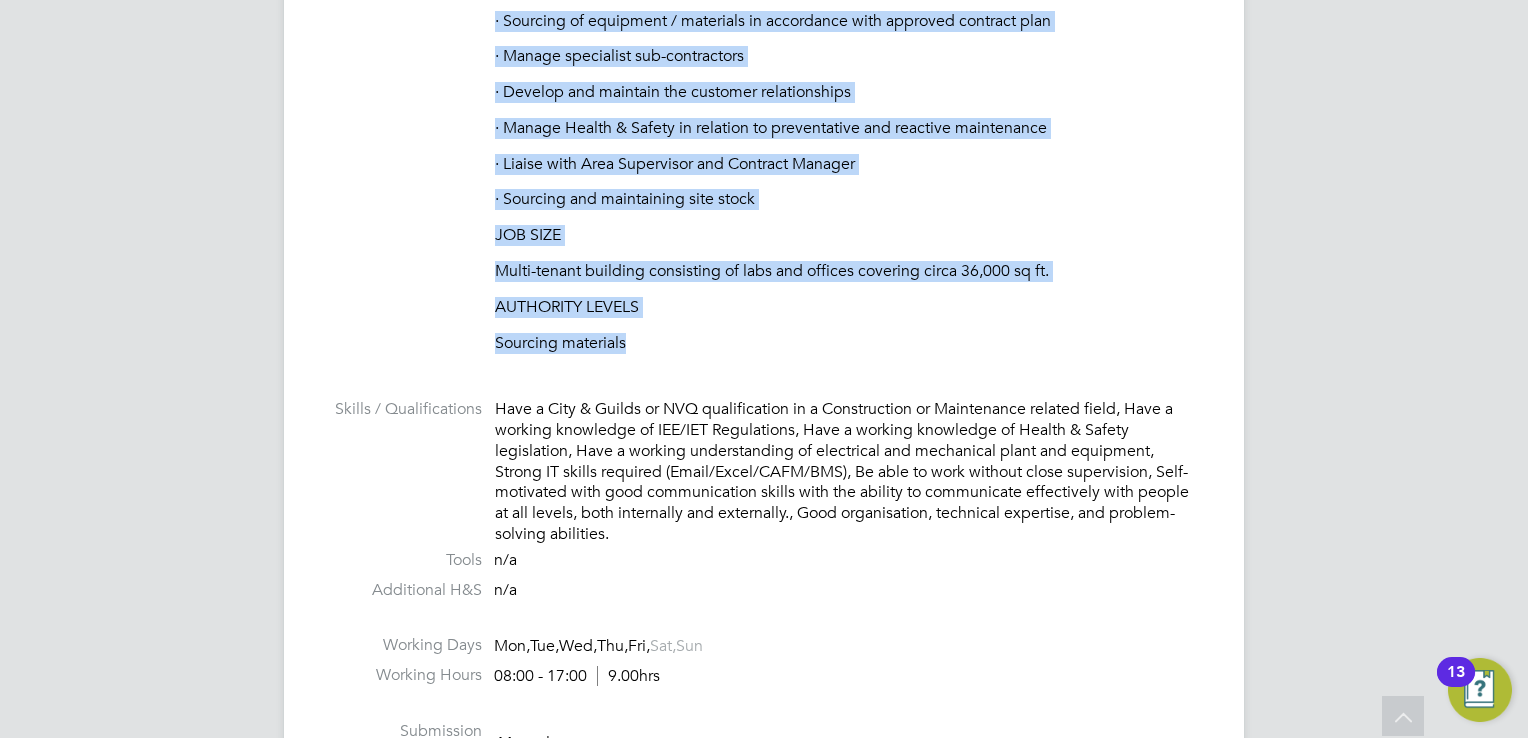 drag, startPoint x: 499, startPoint y: 239, endPoint x: 637, endPoint y: 338, distance: 169.83817 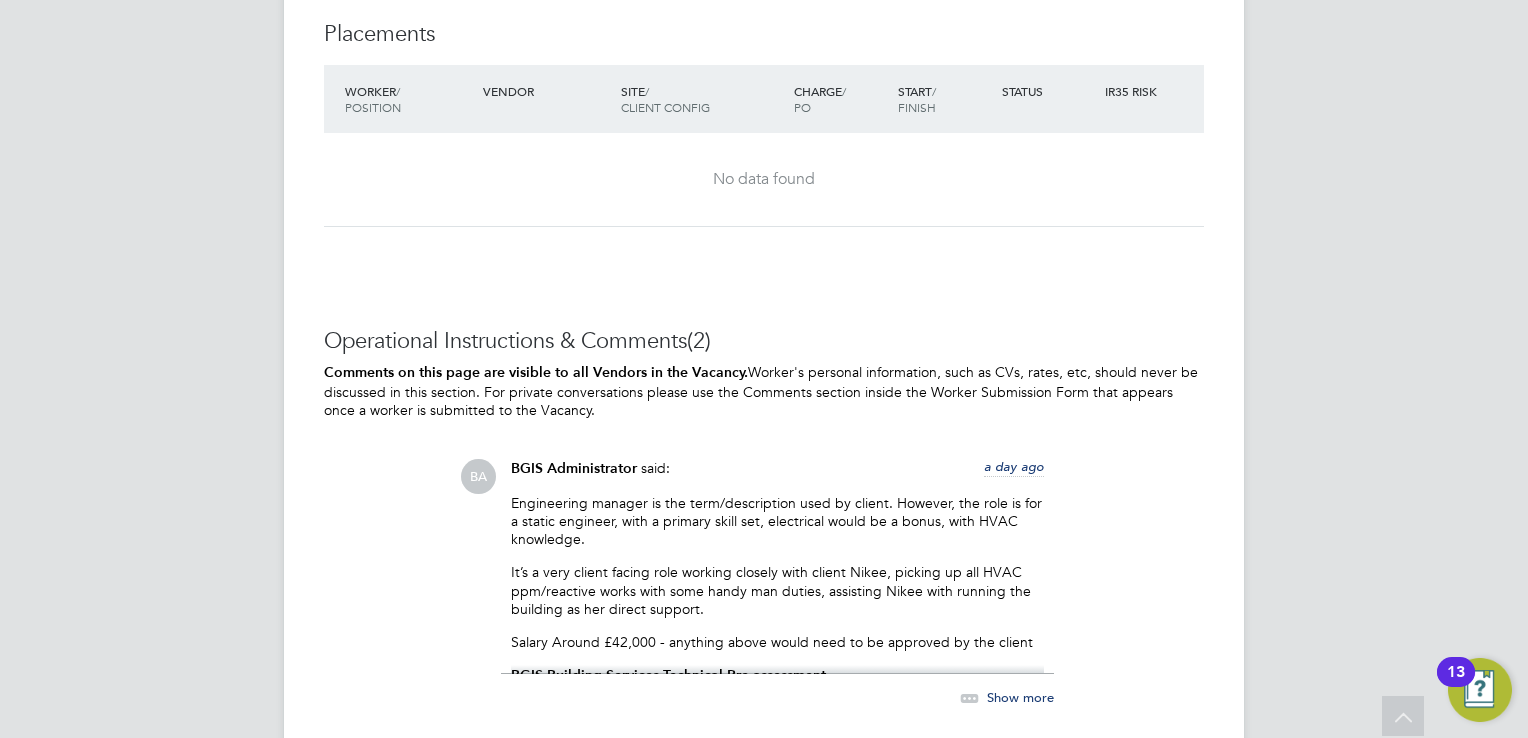 scroll, scrollTop: 2809, scrollLeft: 0, axis: vertical 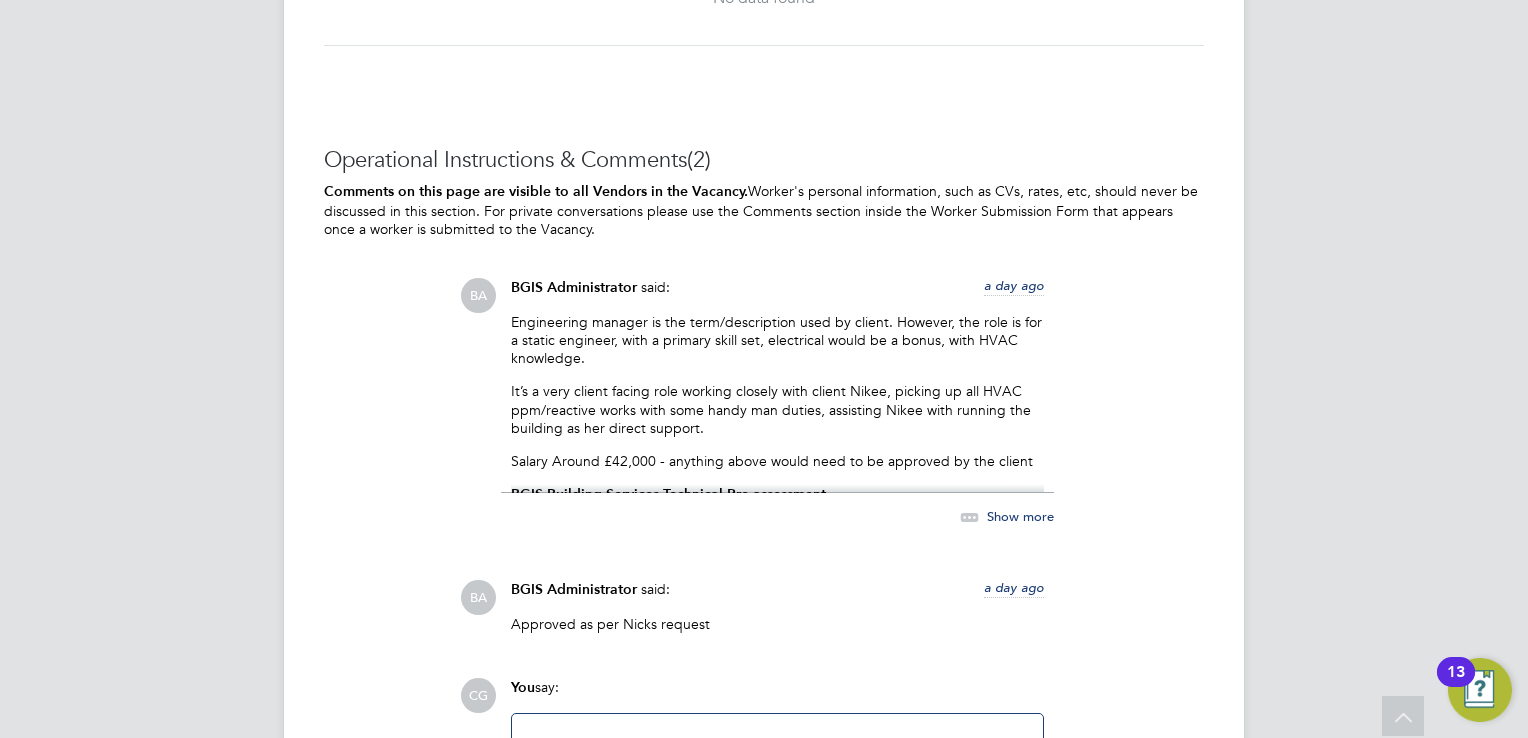click on "Show more" 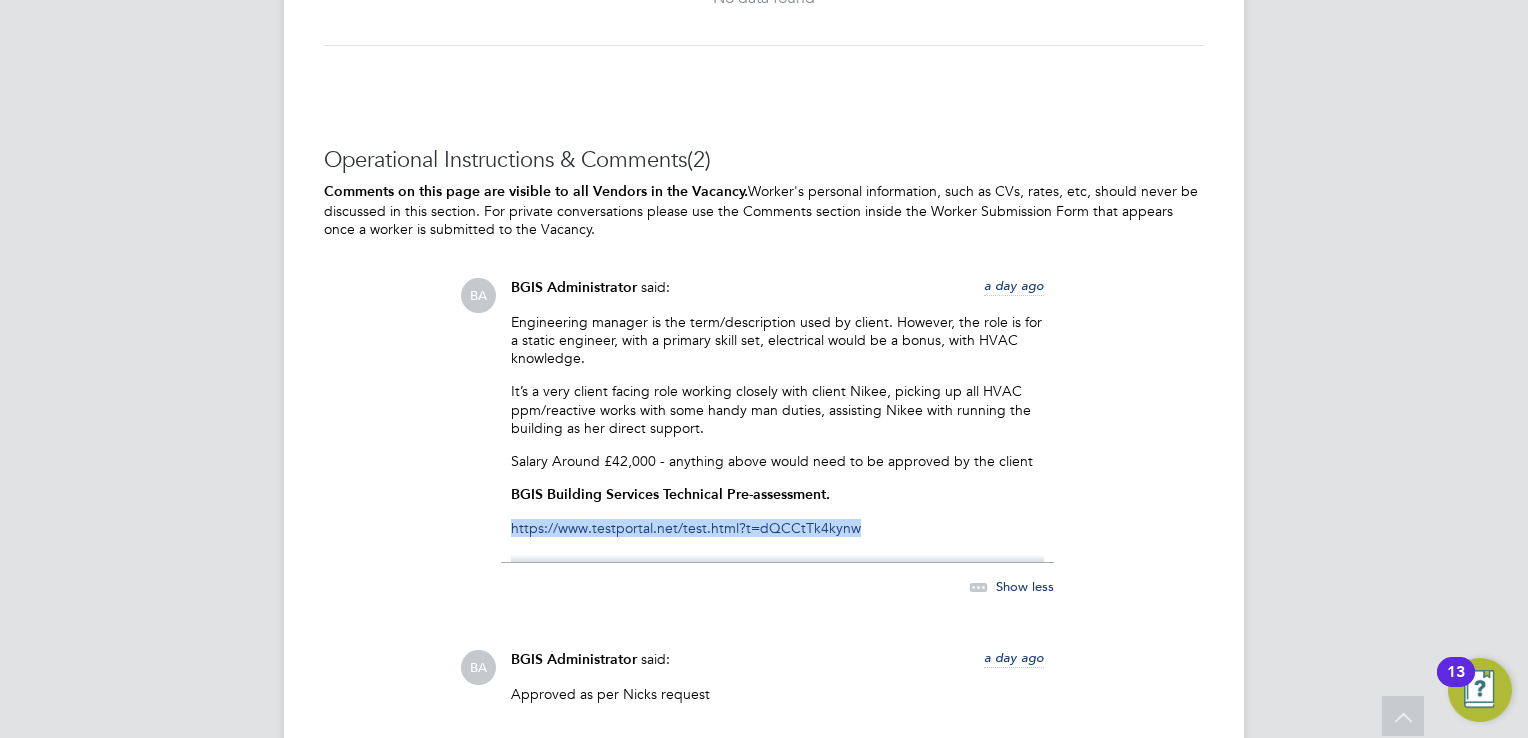 drag, startPoint x: 492, startPoint y: 529, endPoint x: 867, endPoint y: 527, distance: 375.00534 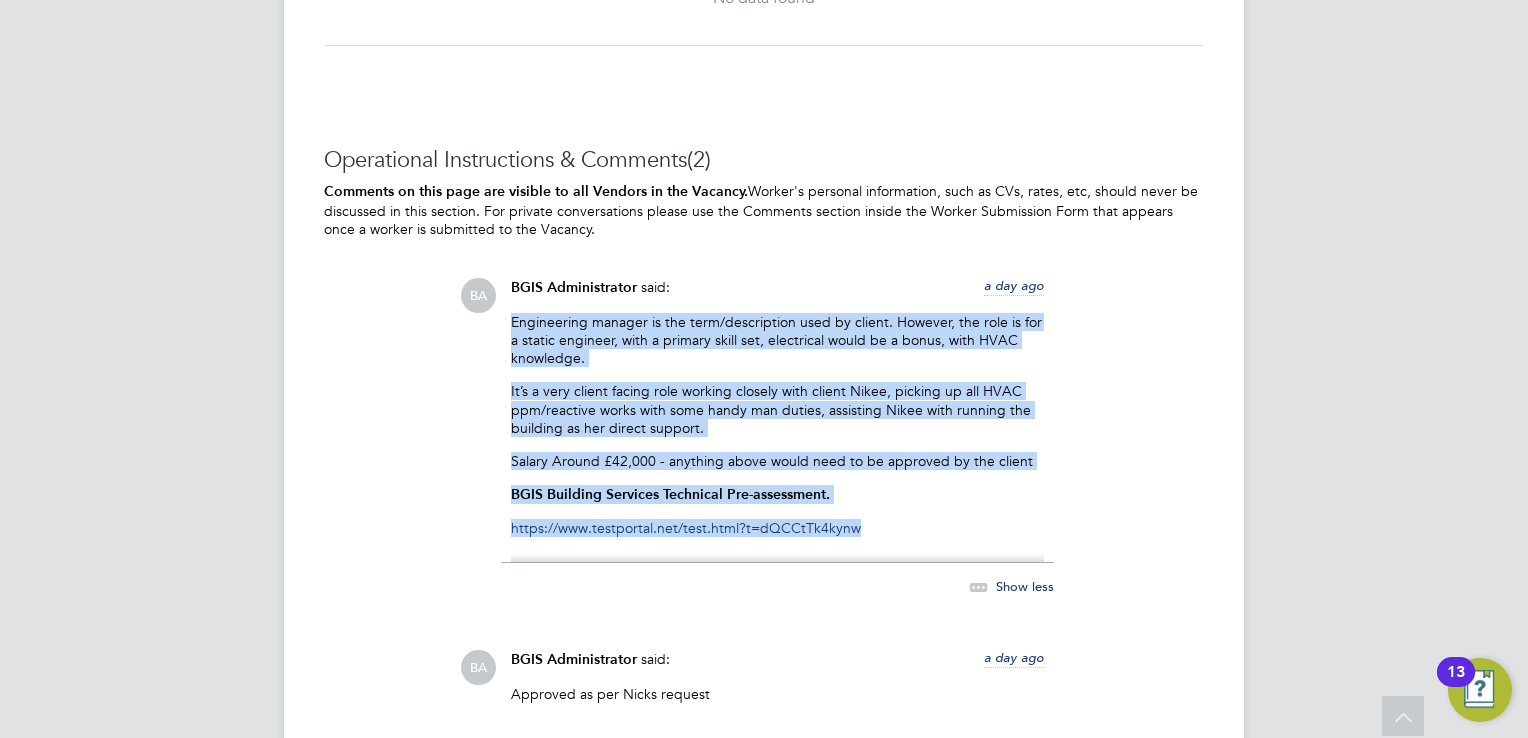 drag, startPoint x: 507, startPoint y: 318, endPoint x: 872, endPoint y: 528, distance: 421.09976 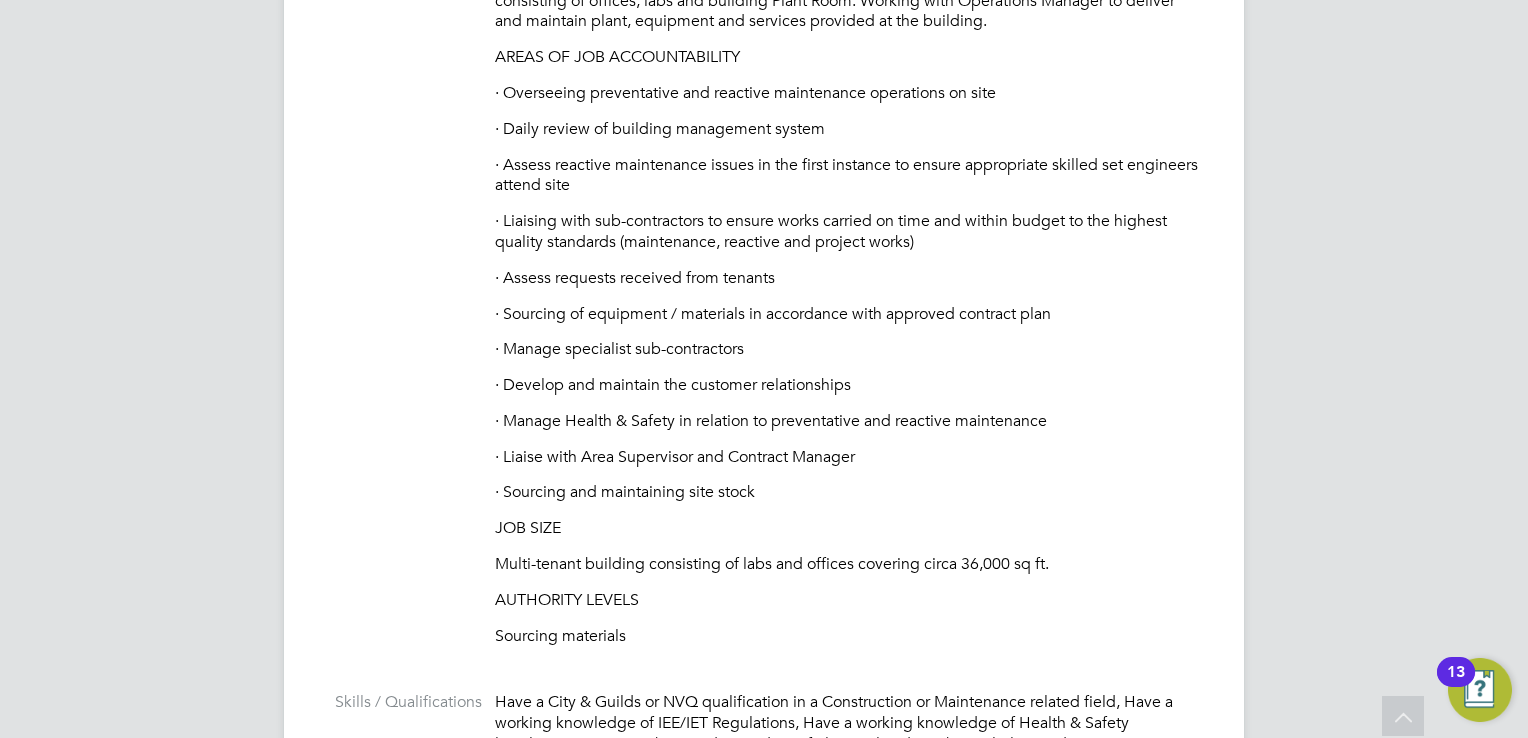 scroll, scrollTop: 912, scrollLeft: 0, axis: vertical 